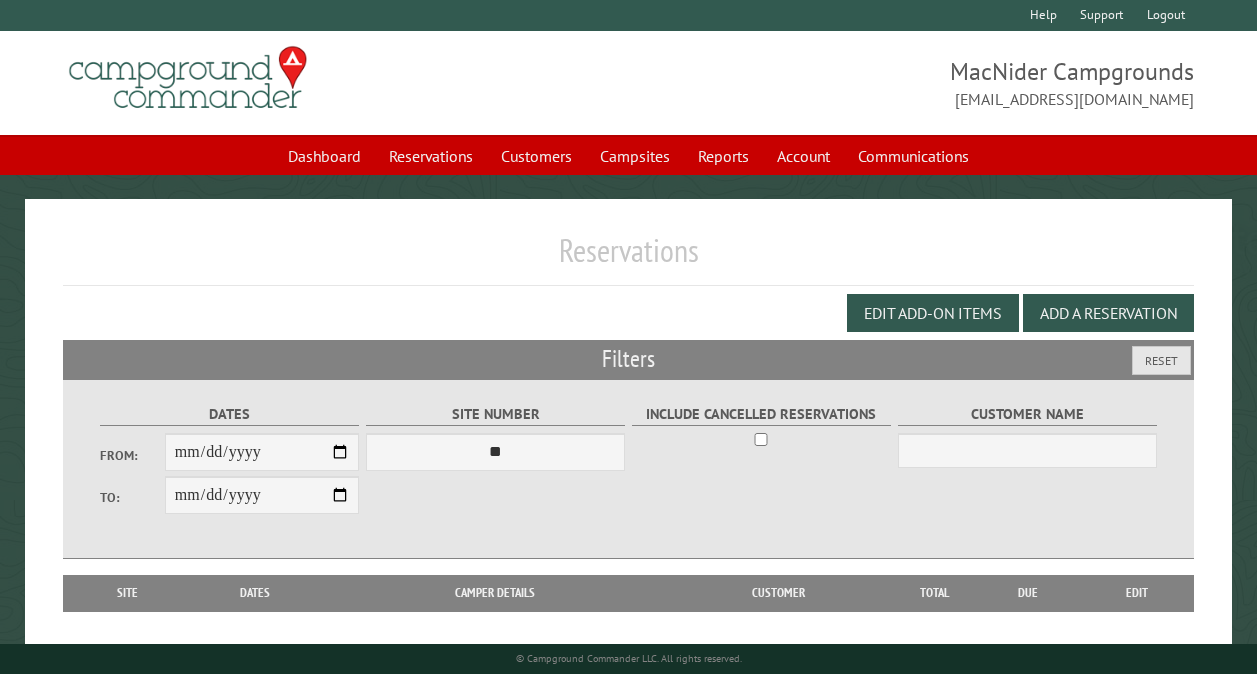 scroll, scrollTop: 112, scrollLeft: 0, axis: vertical 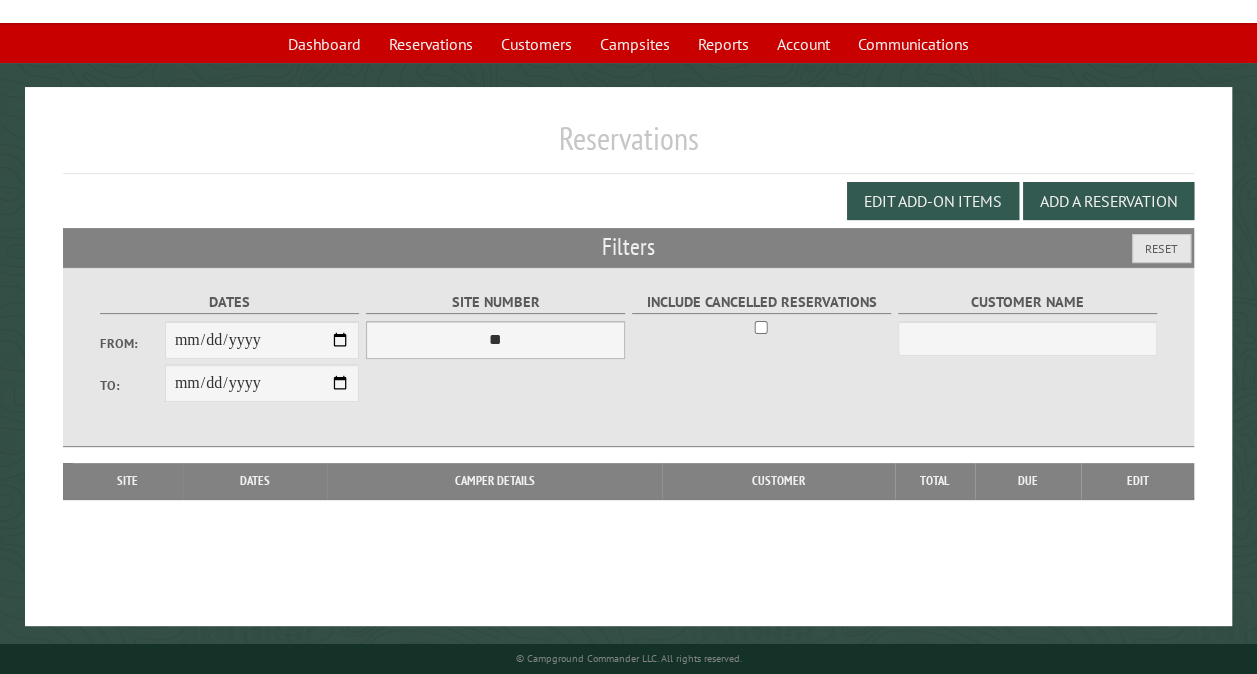 click on "*** ** ** ** ** ** ** ** ** ** *** *** *** *** ** ** ** ** ** ** ** ** ** *** *** ** ** ** ** ** ** ********* ** ** ** ** ** ** ** ** ** *** *** *** *** *** *** ** ** ** ** ** ** ** ** ** *** *** *** *** *** *** ** ** ** ** ** ** ** ** ** ** ** ** ** ** ** ** ** ** ** ** ** ** ** ** *** *** *** *** *** ***" at bounding box center (495, 340) 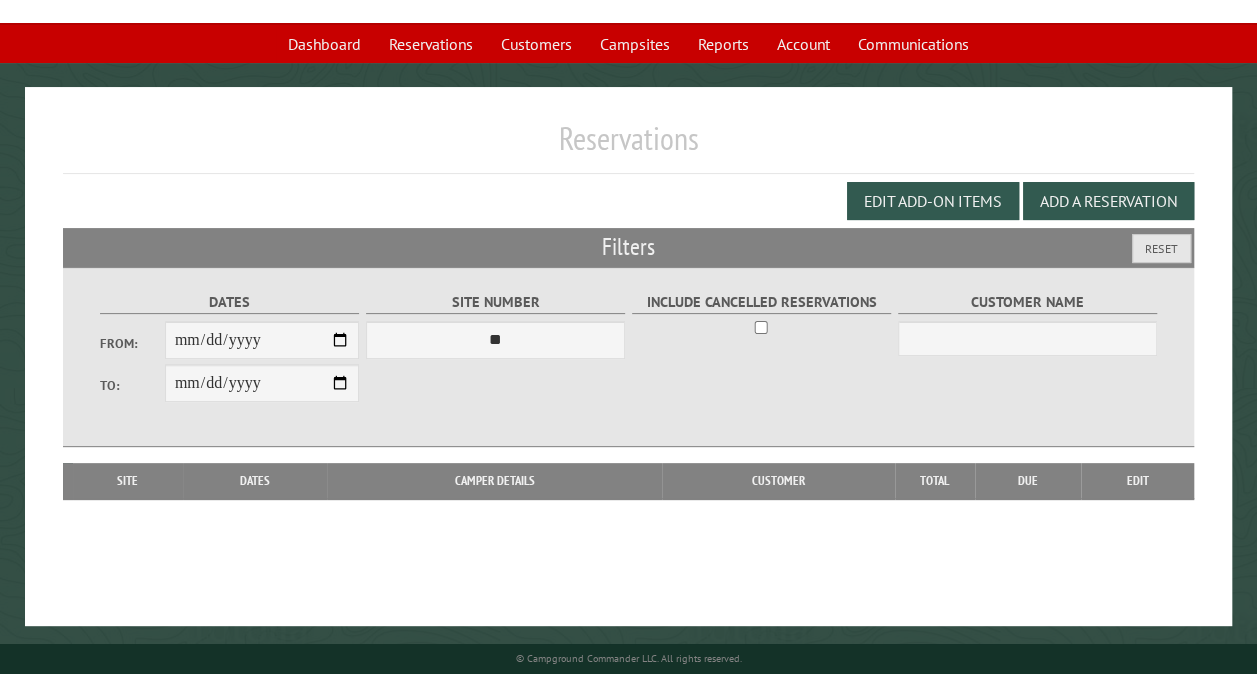 click on "*** ** ** ** ** ** ** ** ** ** *** *** *** *** ** ** ** ** ** ** ** ** ** *** *** ** ** ** ** ** ** ********* ** ** ** ** ** ** ** ** ** *** *** *** *** *** *** ** ** ** ** ** ** ** ** ** *** *** *** *** *** *** ** ** ** ** ** ** ** ** ** ** ** ** ** ** ** ** ** ** ** ** ** ** ** ** *** *** *** *** *** ***" at bounding box center (495, 340) 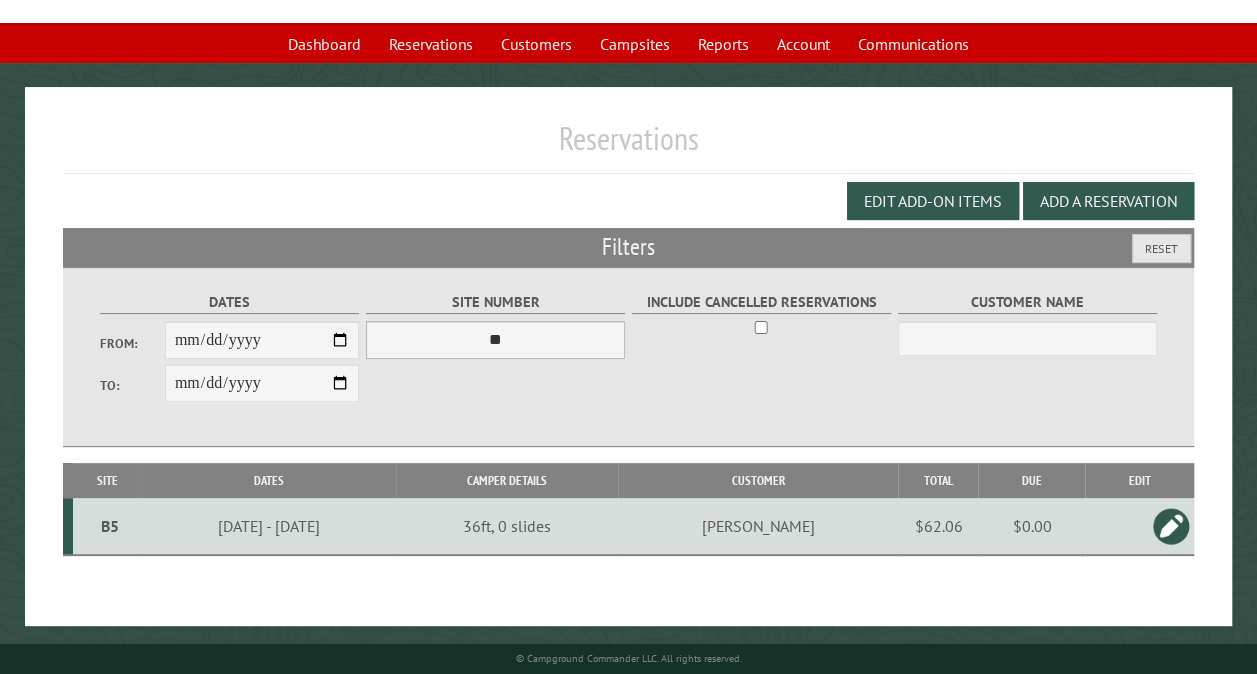 click on "*** ** ** ** ** ** ** ** ** ** *** *** *** *** ** ** ** ** ** ** ** ** ** *** *** ** ** ** ** ** ** ********* ** ** ** ** ** ** ** ** ** *** *** *** *** *** *** ** ** ** ** ** ** ** ** ** *** *** *** *** *** *** ** ** ** ** ** ** ** ** ** ** ** ** ** ** ** ** ** ** ** ** ** ** ** ** *** *** *** *** *** ***" at bounding box center (495, 340) 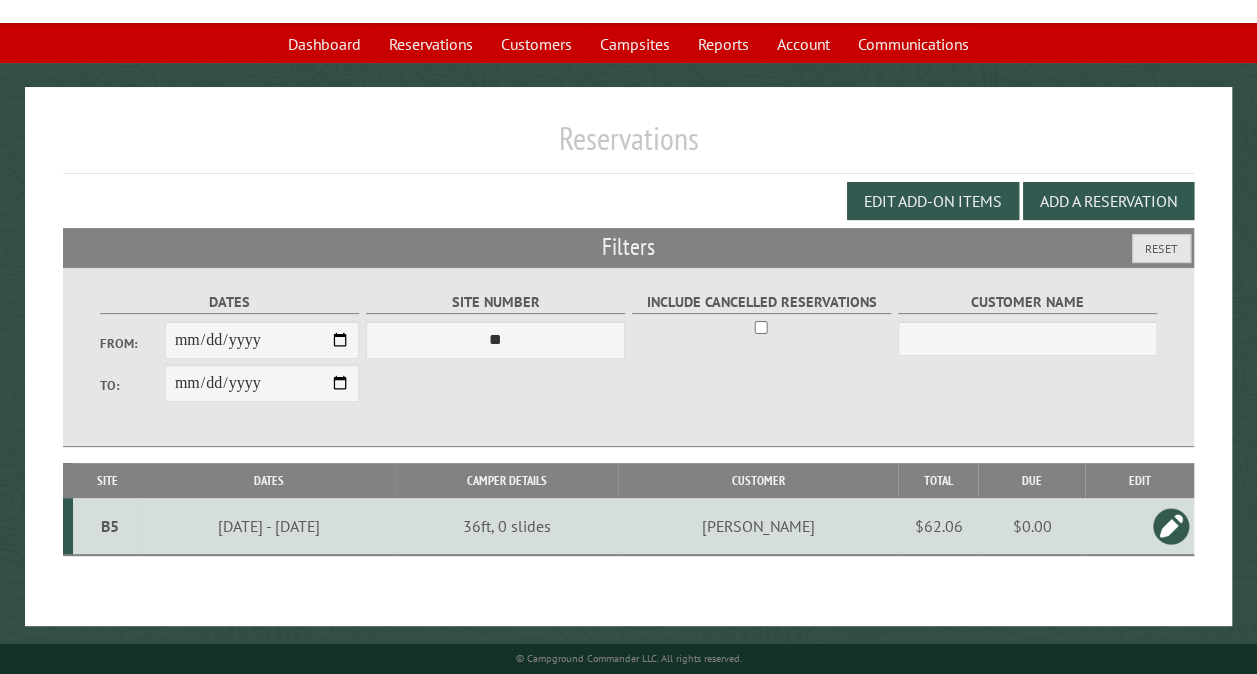 click on "*** ** ** ** ** ** ** ** ** ** *** *** *** *** ** ** ** ** ** ** ** ** ** *** *** ** ** ** ** ** ** ********* ** ** ** ** ** ** ** ** ** *** *** *** *** *** *** ** ** ** ** ** ** ** ** ** *** *** *** *** *** *** ** ** ** ** ** ** ** ** ** ** ** ** ** ** ** ** ** ** ** ** ** ** ** ** *** *** *** *** *** ***" at bounding box center [495, 340] 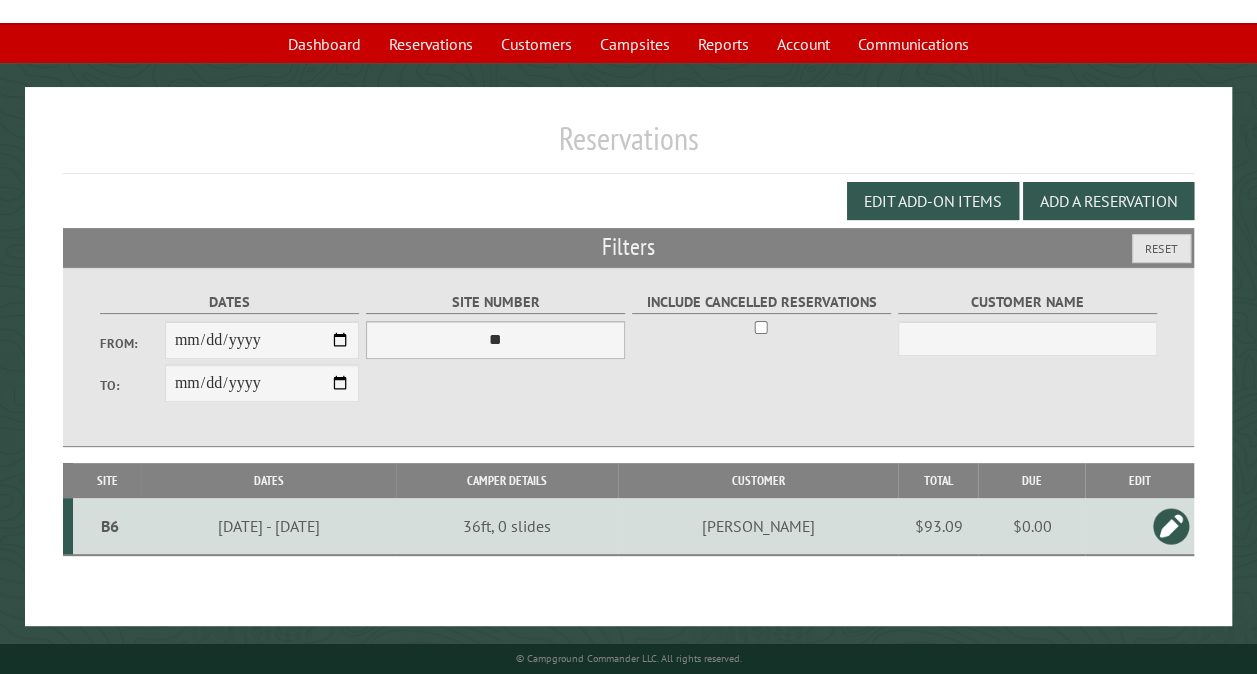 click on "*** ** ** ** ** ** ** ** ** ** *** *** *** *** ** ** ** ** ** ** ** ** ** *** *** ** ** ** ** ** ** ********* ** ** ** ** ** ** ** ** ** *** *** *** *** *** *** ** ** ** ** ** ** ** ** ** *** *** *** *** *** *** ** ** ** ** ** ** ** ** ** ** ** ** ** ** ** ** ** ** ** ** ** ** ** ** *** *** *** *** *** ***" at bounding box center [495, 340] 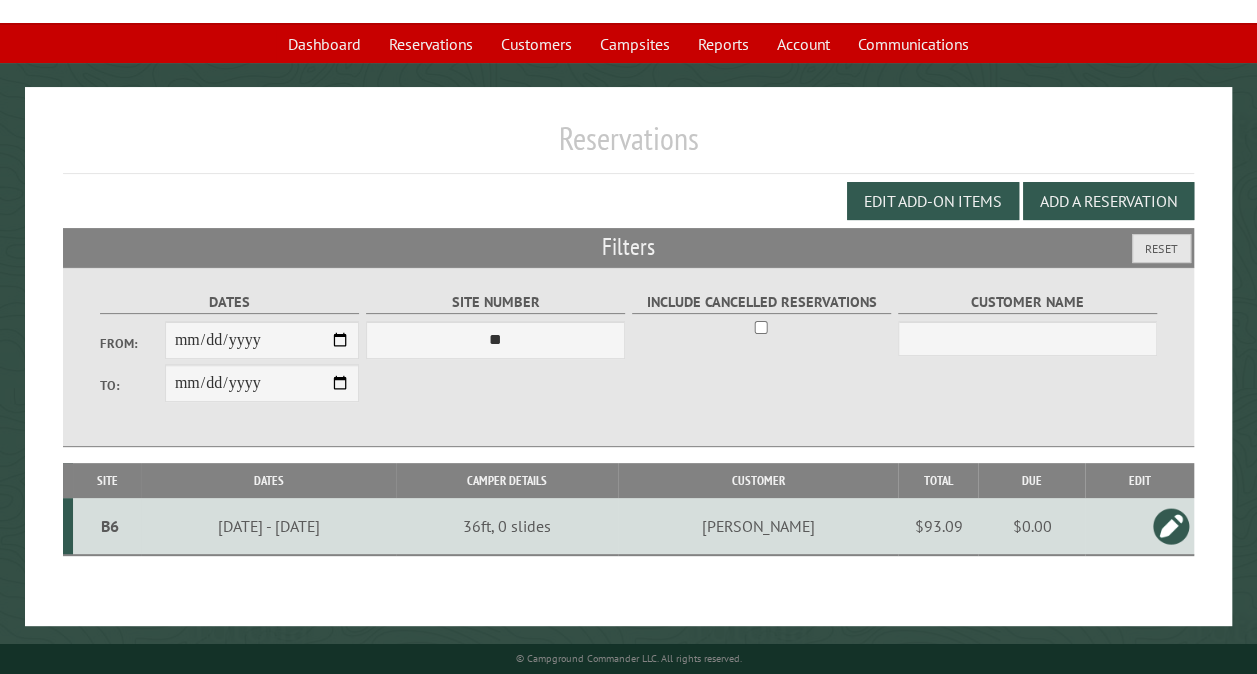 click on "*** ** ** ** ** ** ** ** ** ** *** *** *** *** ** ** ** ** ** ** ** ** ** *** *** ** ** ** ** ** ** ********* ** ** ** ** ** ** ** ** ** *** *** *** *** *** *** ** ** ** ** ** ** ** ** ** *** *** *** *** *** *** ** ** ** ** ** ** ** ** ** ** ** ** ** ** ** ** ** ** ** ** ** ** ** ** *** *** *** *** *** ***" at bounding box center (495, 340) 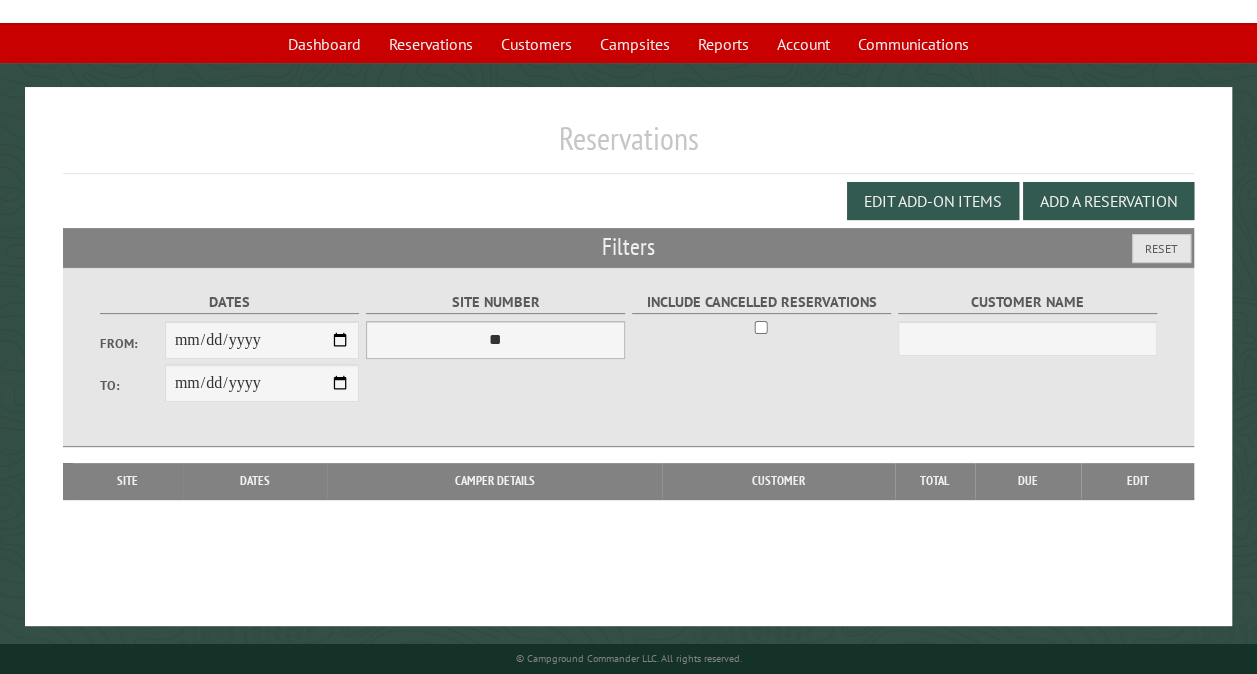 click on "*** ** ** ** ** ** ** ** ** ** *** *** *** *** ** ** ** ** ** ** ** ** ** *** *** ** ** ** ** ** ** ********* ** ** ** ** ** ** ** ** ** *** *** *** *** *** *** ** ** ** ** ** ** ** ** ** *** *** *** *** *** *** ** ** ** ** ** ** ** ** ** ** ** ** ** ** ** ** ** ** ** ** ** ** ** ** *** *** *** *** *** ***" at bounding box center [495, 340] 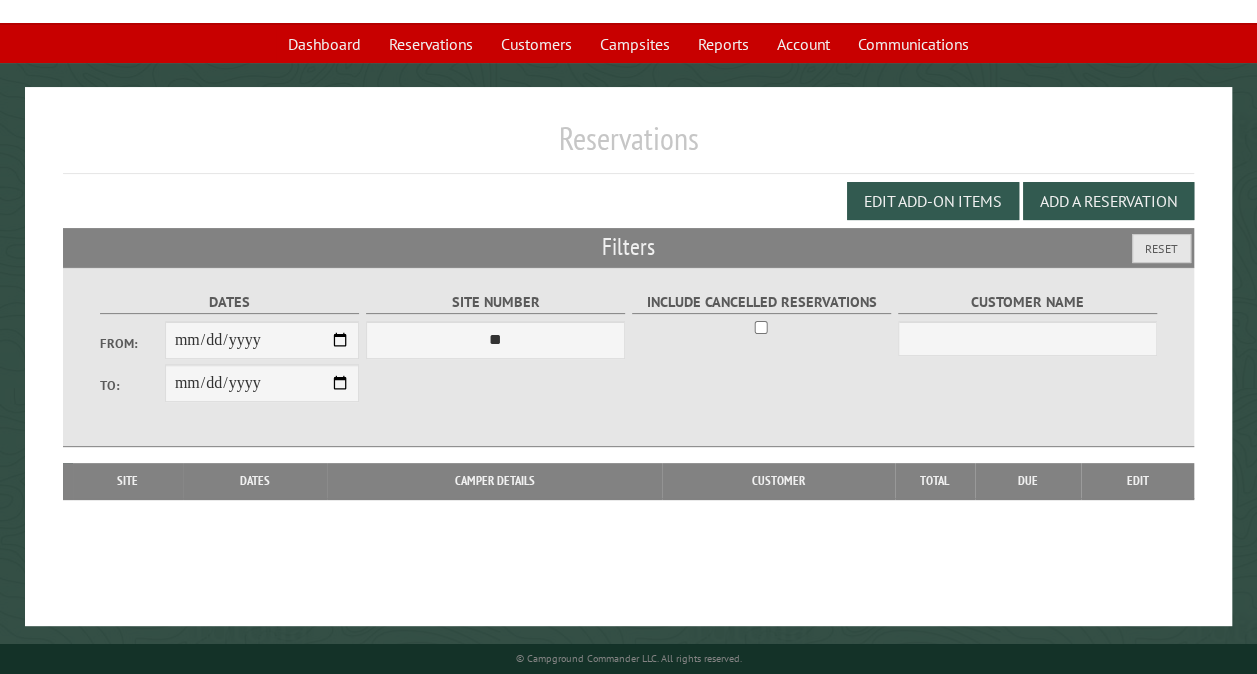 click on "*** ** ** ** ** ** ** ** ** ** *** *** *** *** ** ** ** ** ** ** ** ** ** *** *** ** ** ** ** ** ** ********* ** ** ** ** ** ** ** ** ** *** *** *** *** *** *** ** ** ** ** ** ** ** ** ** *** *** *** *** *** *** ** ** ** ** ** ** ** ** ** ** ** ** ** ** ** ** ** ** ** ** ** ** ** ** *** *** *** *** *** ***" at bounding box center (495, 340) 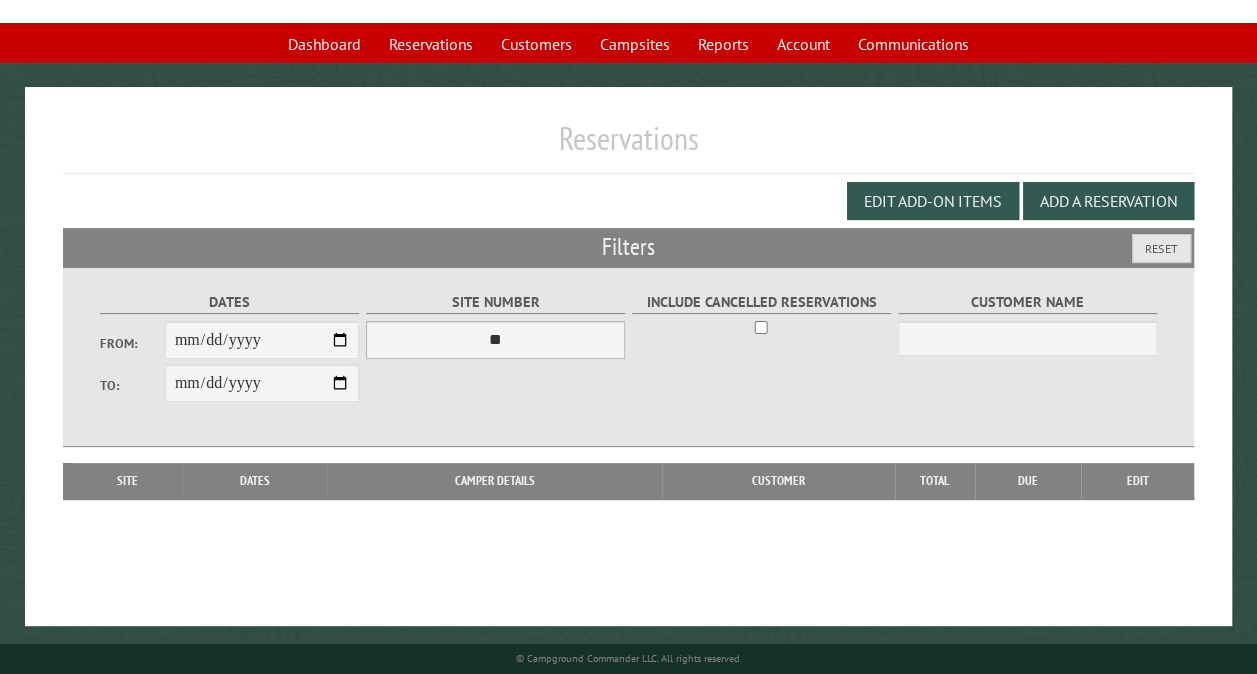 click on "*** ** ** ** ** ** ** ** ** ** *** *** *** *** ** ** ** ** ** ** ** ** ** *** *** ** ** ** ** ** ** ********* ** ** ** ** ** ** ** ** ** *** *** *** *** *** *** ** ** ** ** ** ** ** ** ** *** *** *** *** *** *** ** ** ** ** ** ** ** ** ** ** ** ** ** ** ** ** ** ** ** ** ** ** ** ** *** *** *** *** *** ***" at bounding box center [495, 340] 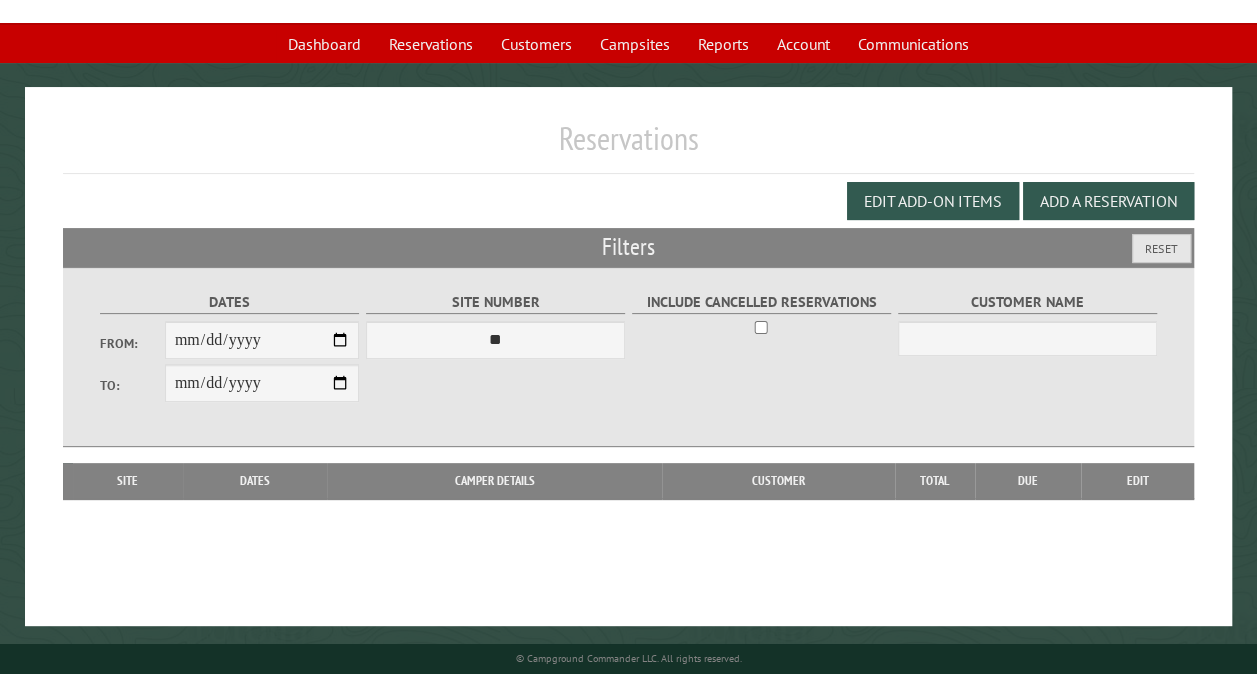 click on "*** ** ** ** ** ** ** ** ** ** *** *** *** *** ** ** ** ** ** ** ** ** ** *** *** ** ** ** ** ** ** ********* ** ** ** ** ** ** ** ** ** *** *** *** *** *** *** ** ** ** ** ** ** ** ** ** *** *** *** *** *** *** ** ** ** ** ** ** ** ** ** ** ** ** ** ** ** ** ** ** ** ** ** ** ** ** *** *** *** *** *** ***" at bounding box center [495, 340] 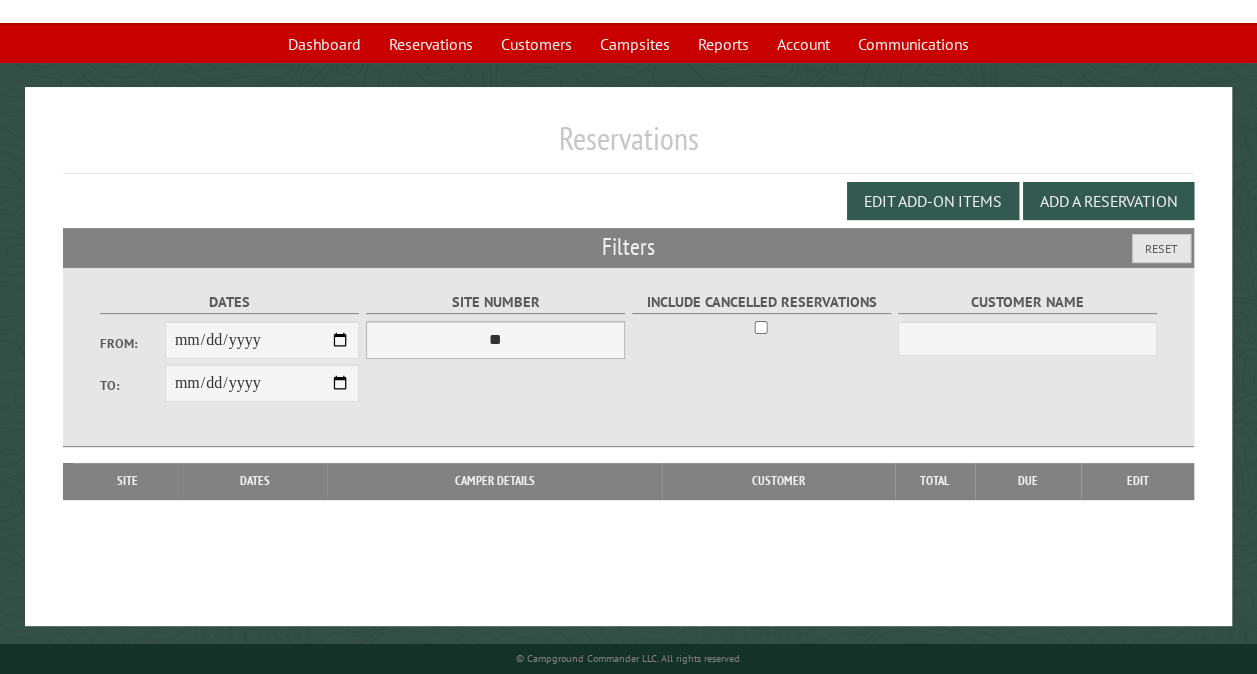 click on "*** ** ** ** ** ** ** ** ** ** *** *** *** *** ** ** ** ** ** ** ** ** ** *** *** ** ** ** ** ** ** ********* ** ** ** ** ** ** ** ** ** *** *** *** *** *** *** ** ** ** ** ** ** ** ** ** *** *** *** *** *** *** ** ** ** ** ** ** ** ** ** ** ** ** ** ** ** ** ** ** ** ** ** ** ** ** *** *** *** *** *** ***" at bounding box center [495, 340] 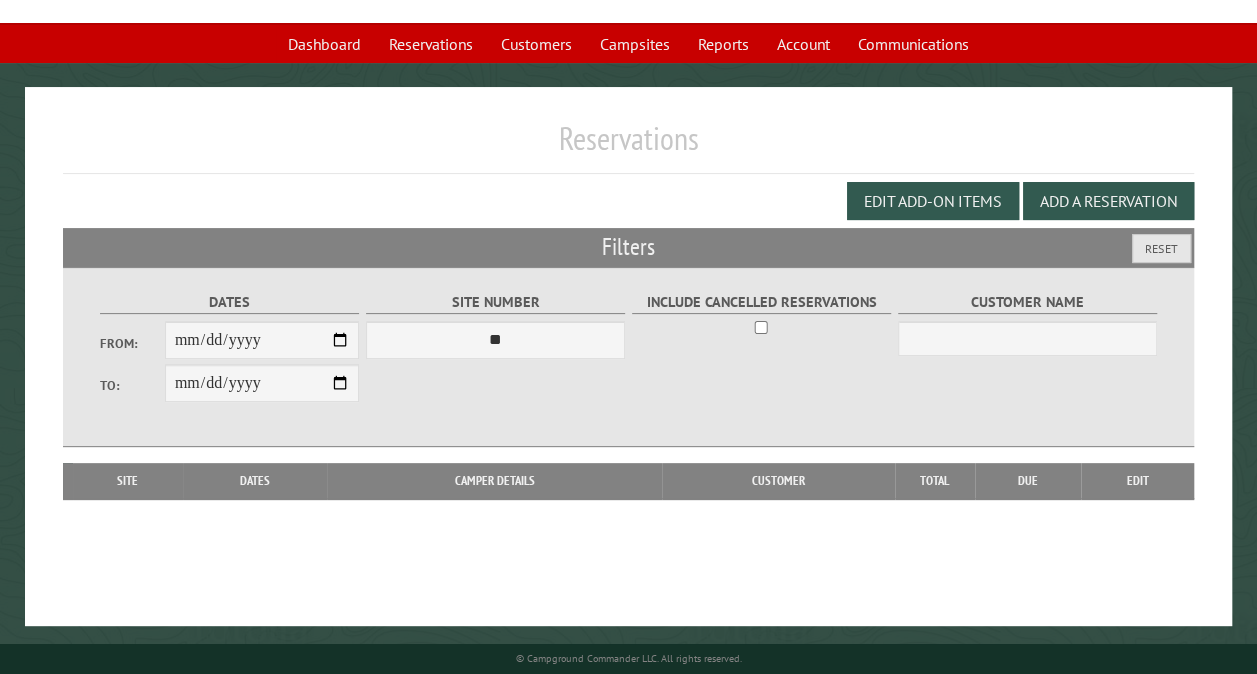 select on "**" 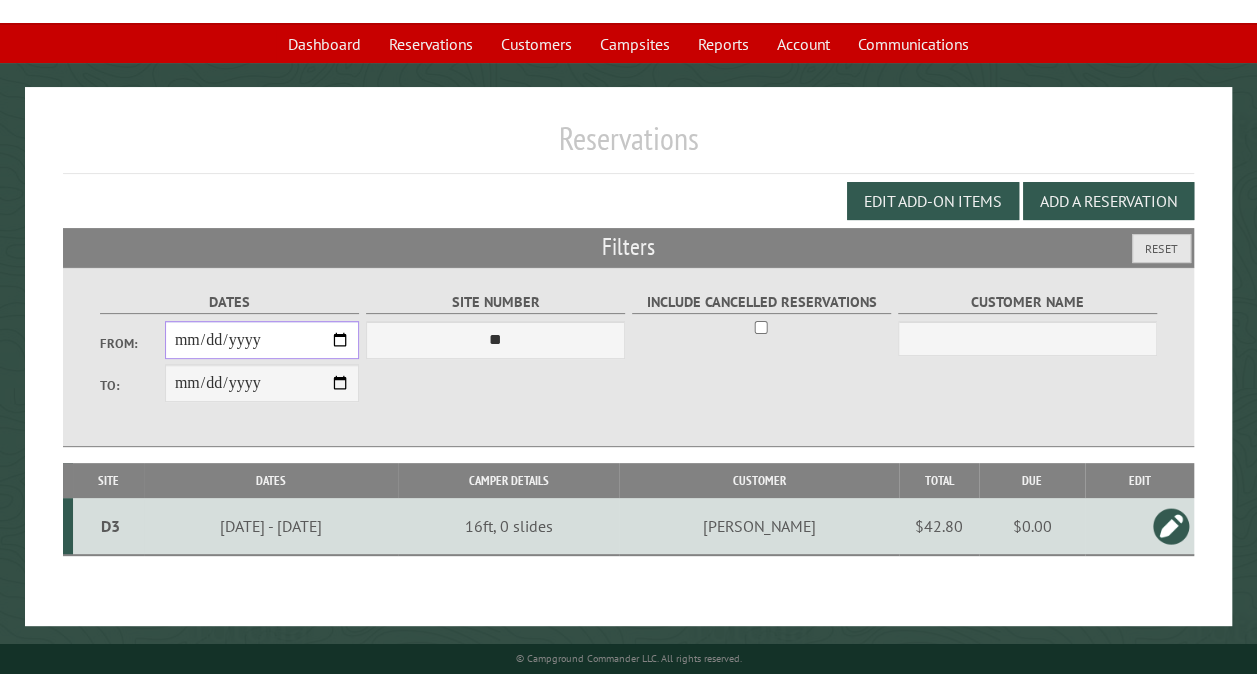 click on "**********" at bounding box center [262, 340] 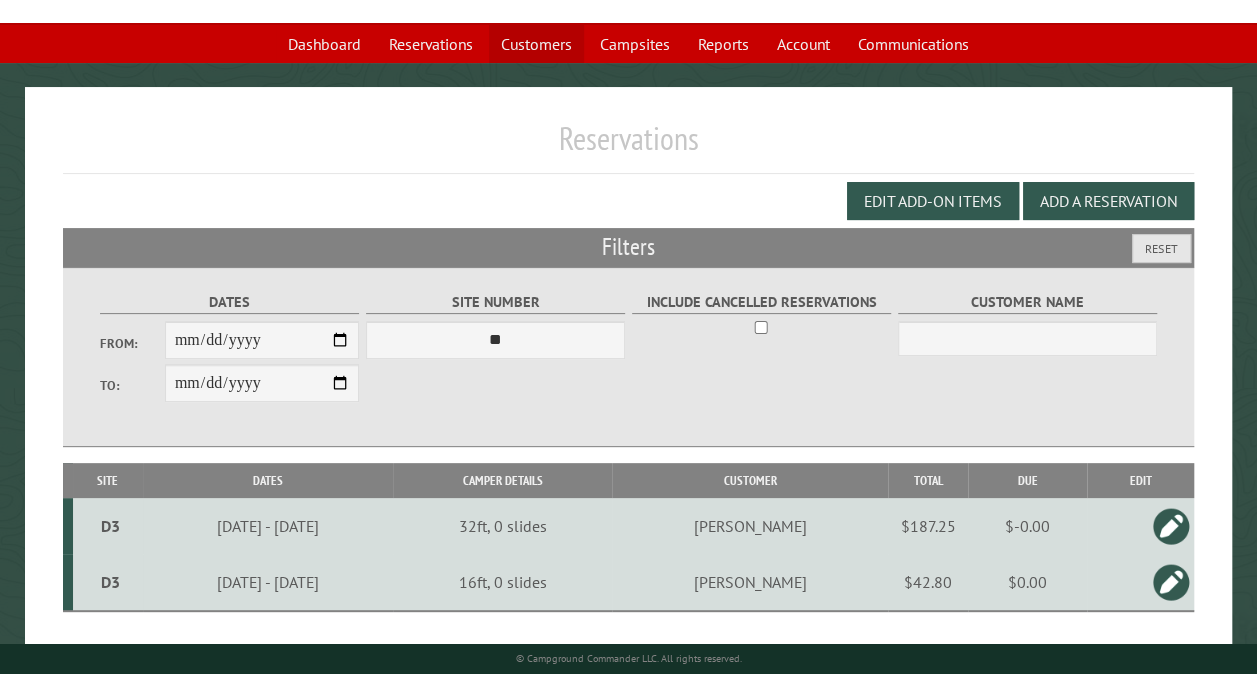 click on "Customers" at bounding box center (536, 44) 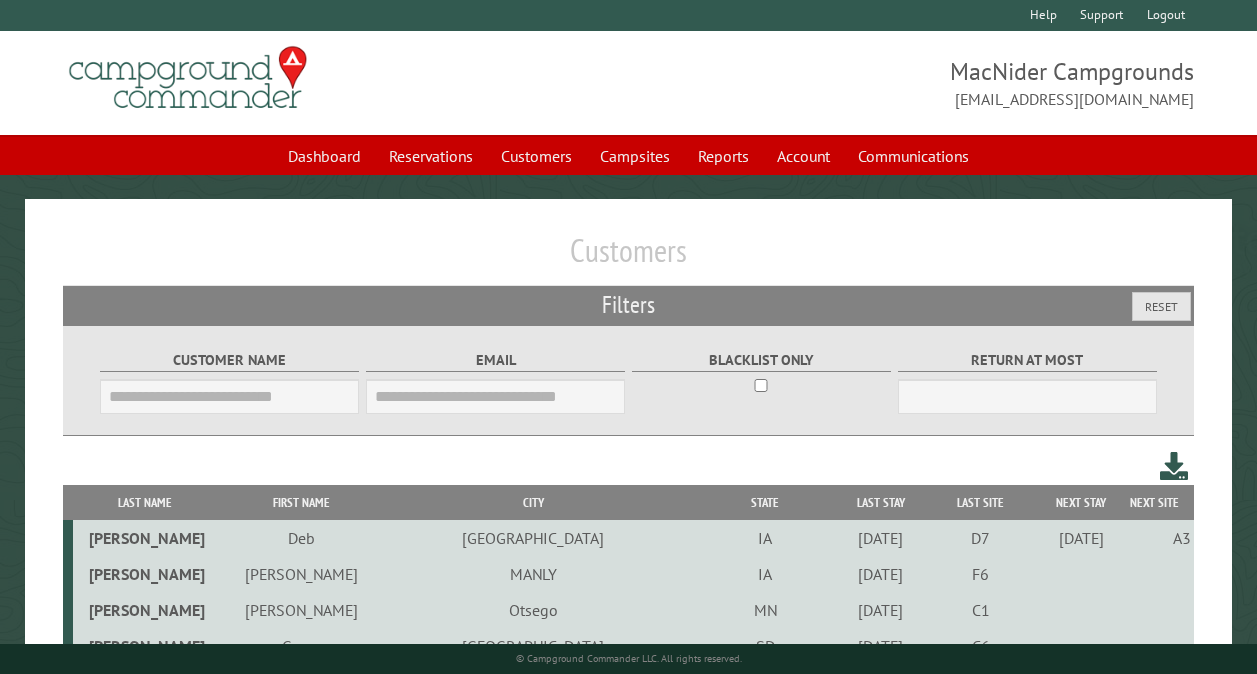 scroll, scrollTop: 0, scrollLeft: 0, axis: both 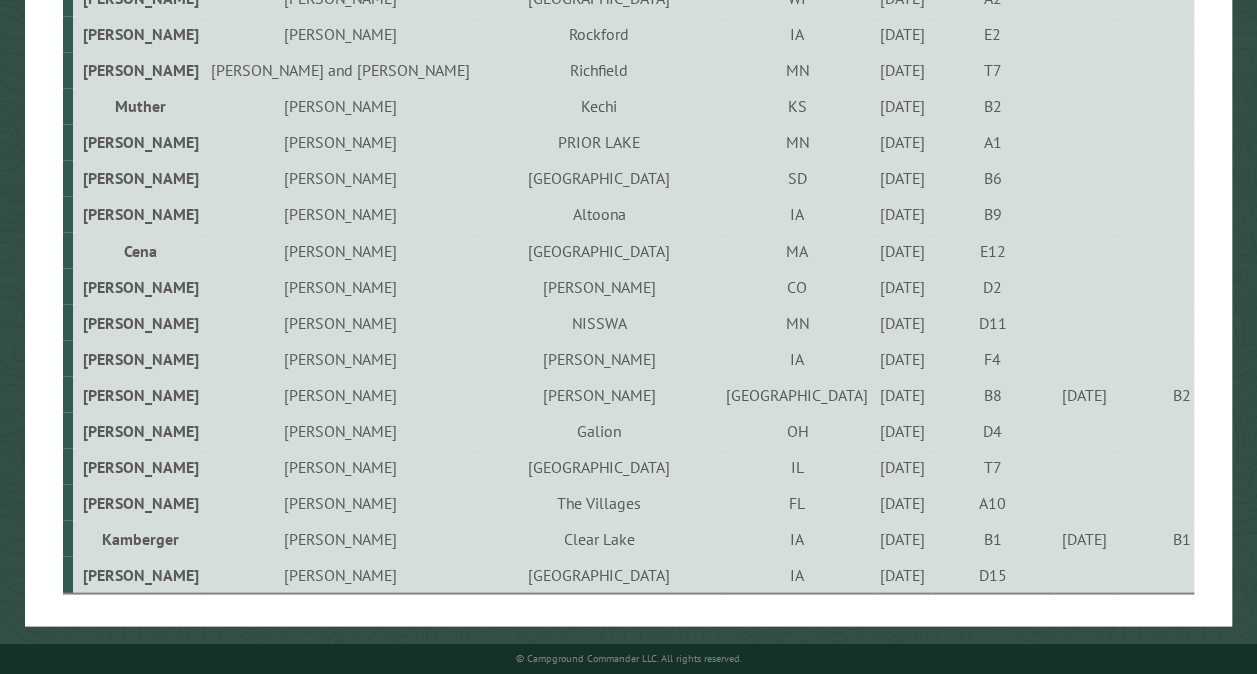 type on "****" 